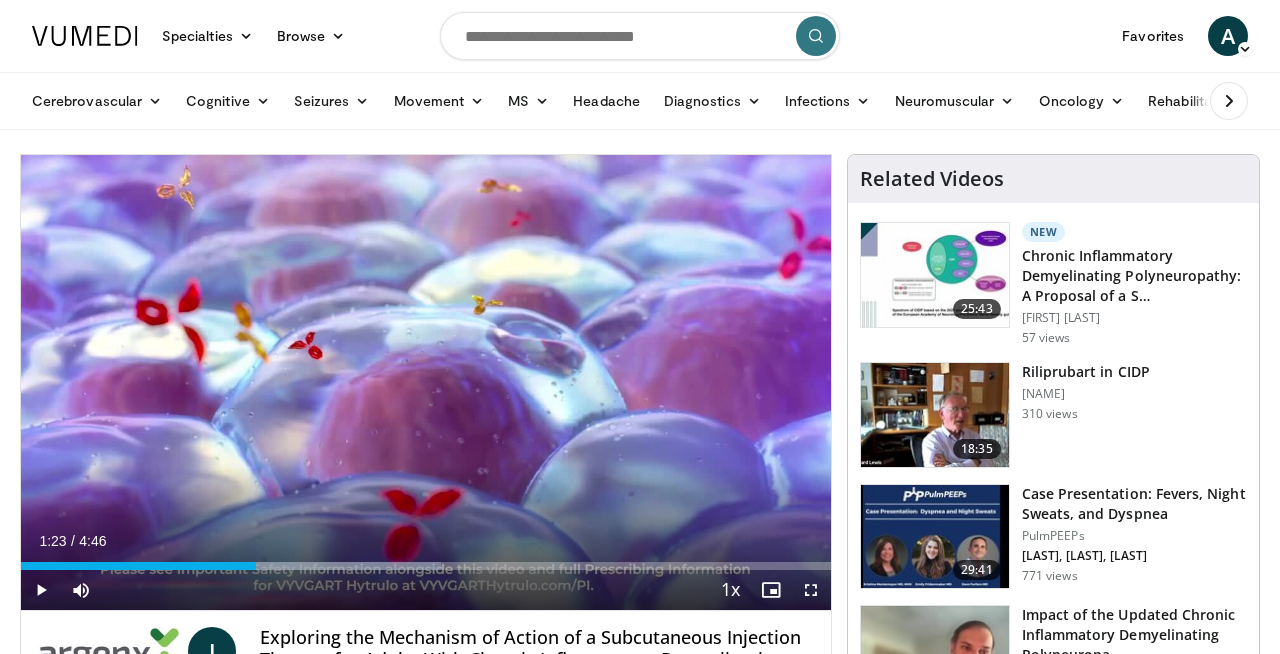 scroll, scrollTop: 25, scrollLeft: 0, axis: vertical 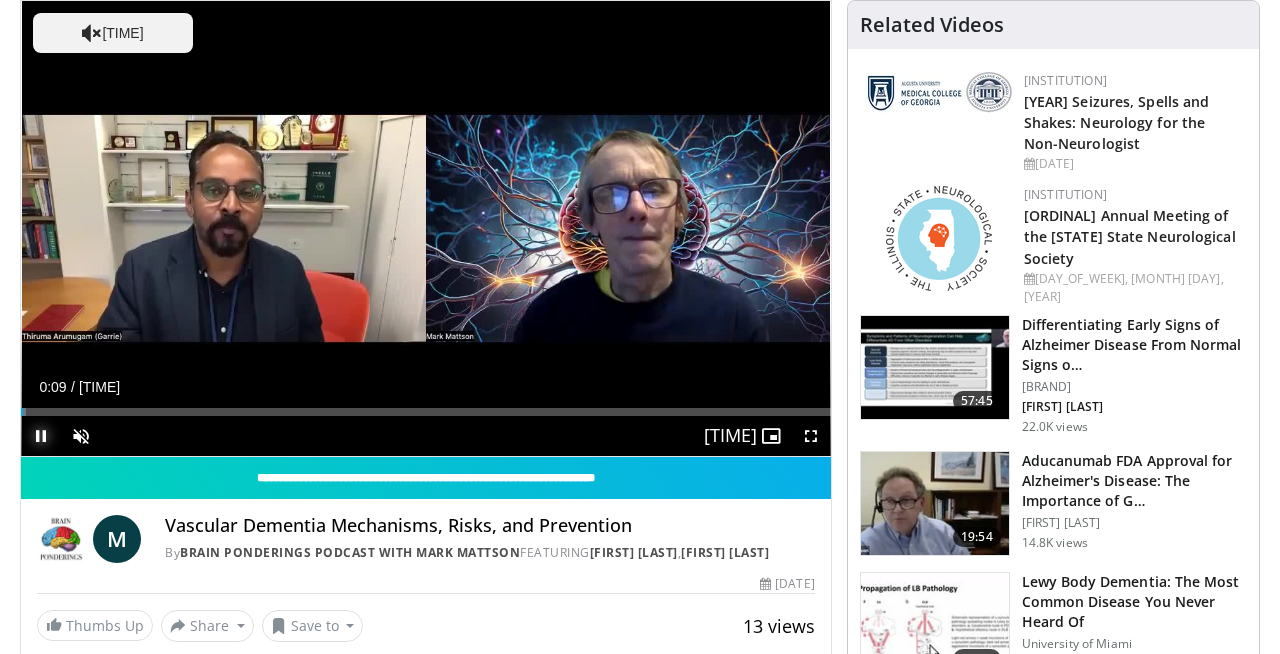 click at bounding box center [41, 436] 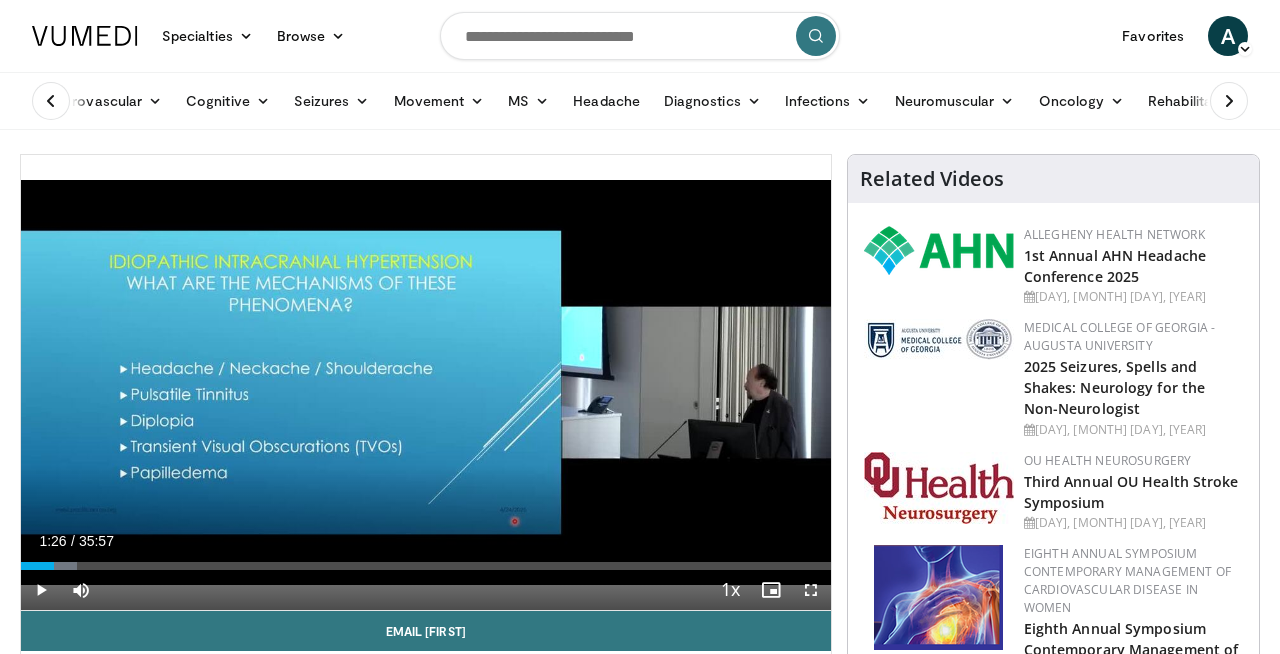 scroll, scrollTop: 124, scrollLeft: 0, axis: vertical 